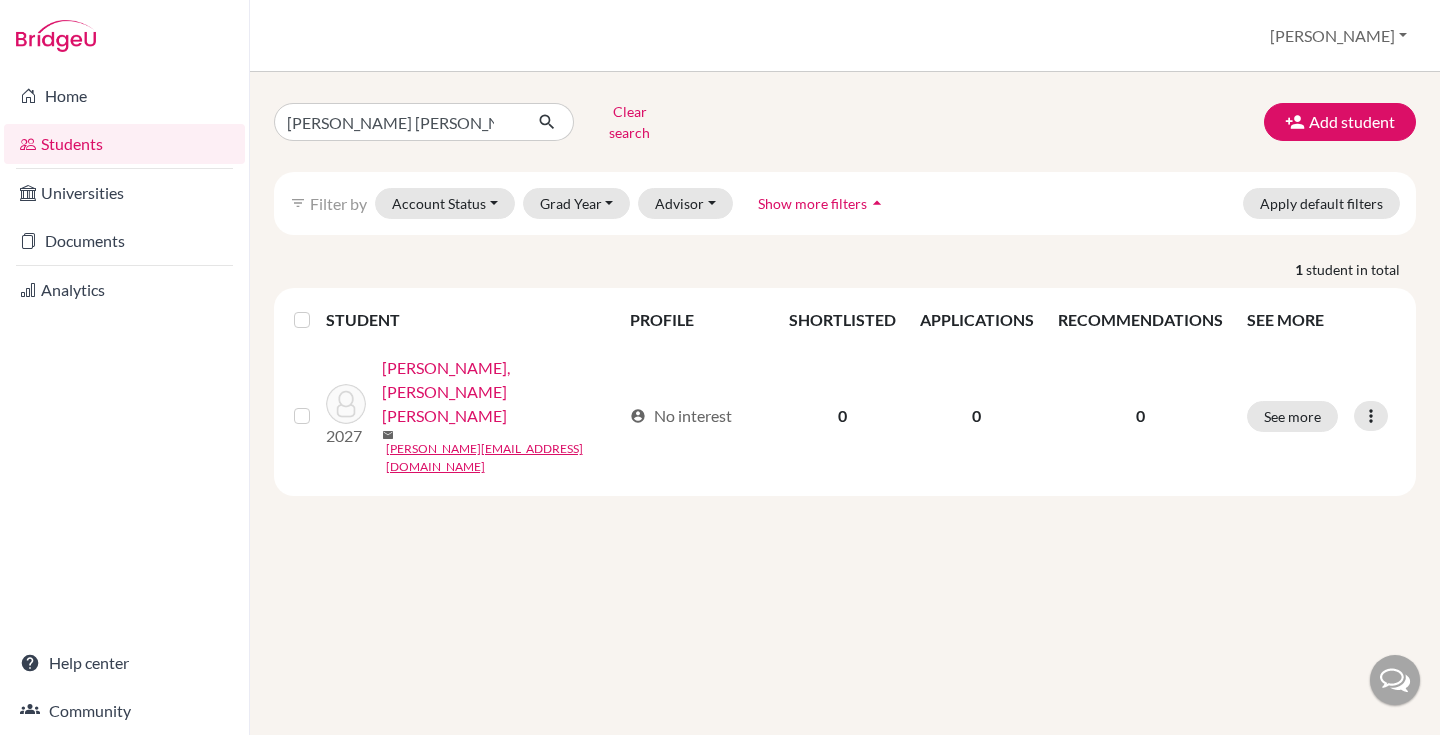 scroll, scrollTop: 0, scrollLeft: 0, axis: both 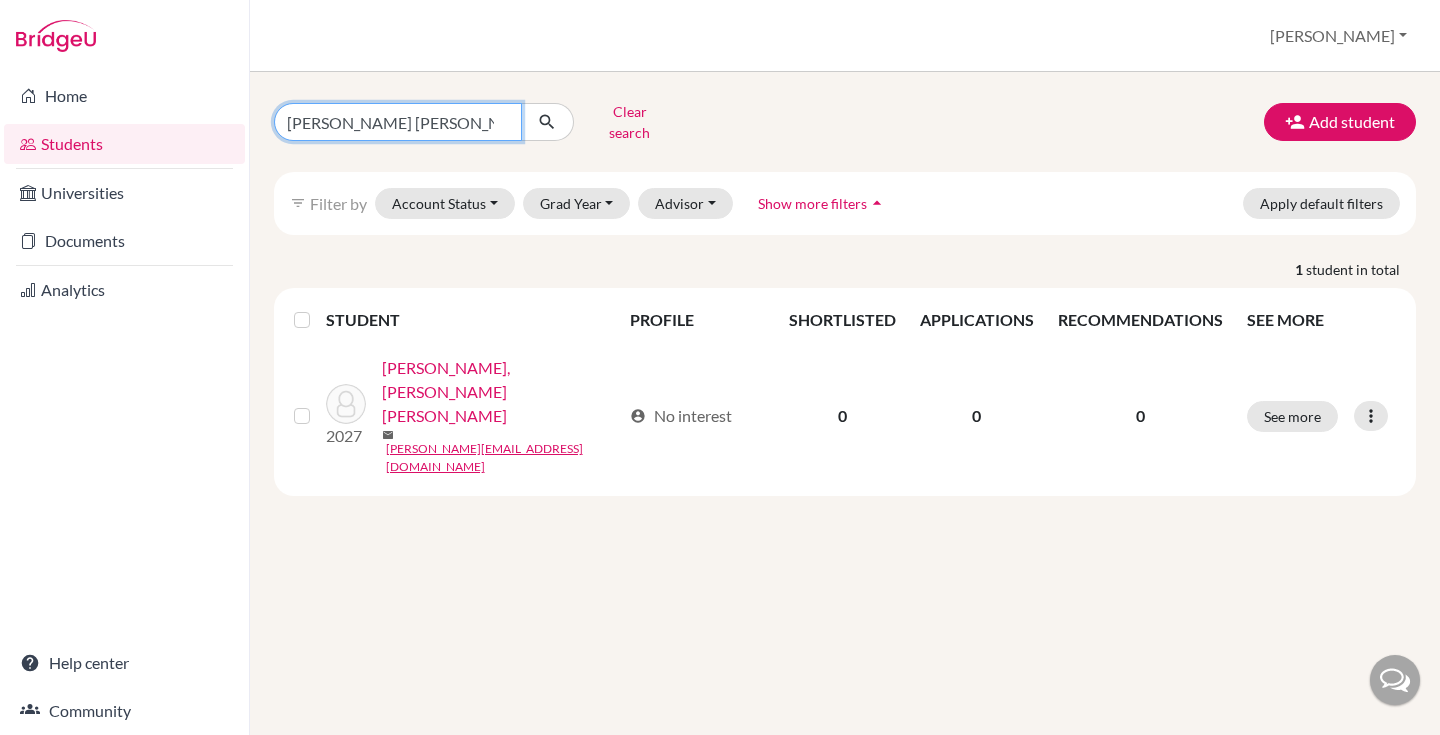 click on "[PERSON_NAME] [PERSON_NAME] [PERSON_NAME]" at bounding box center [398, 122] 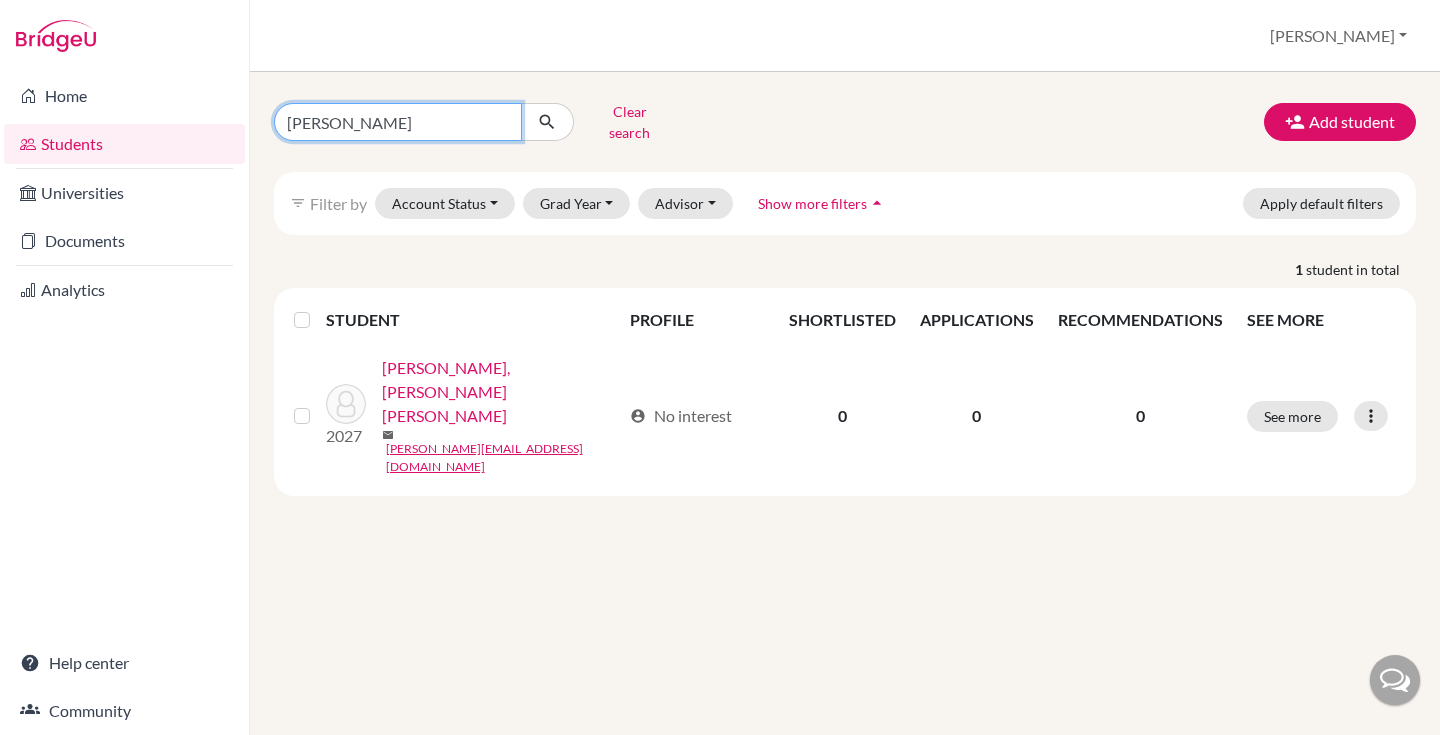 type on "[PERSON_NAME]" 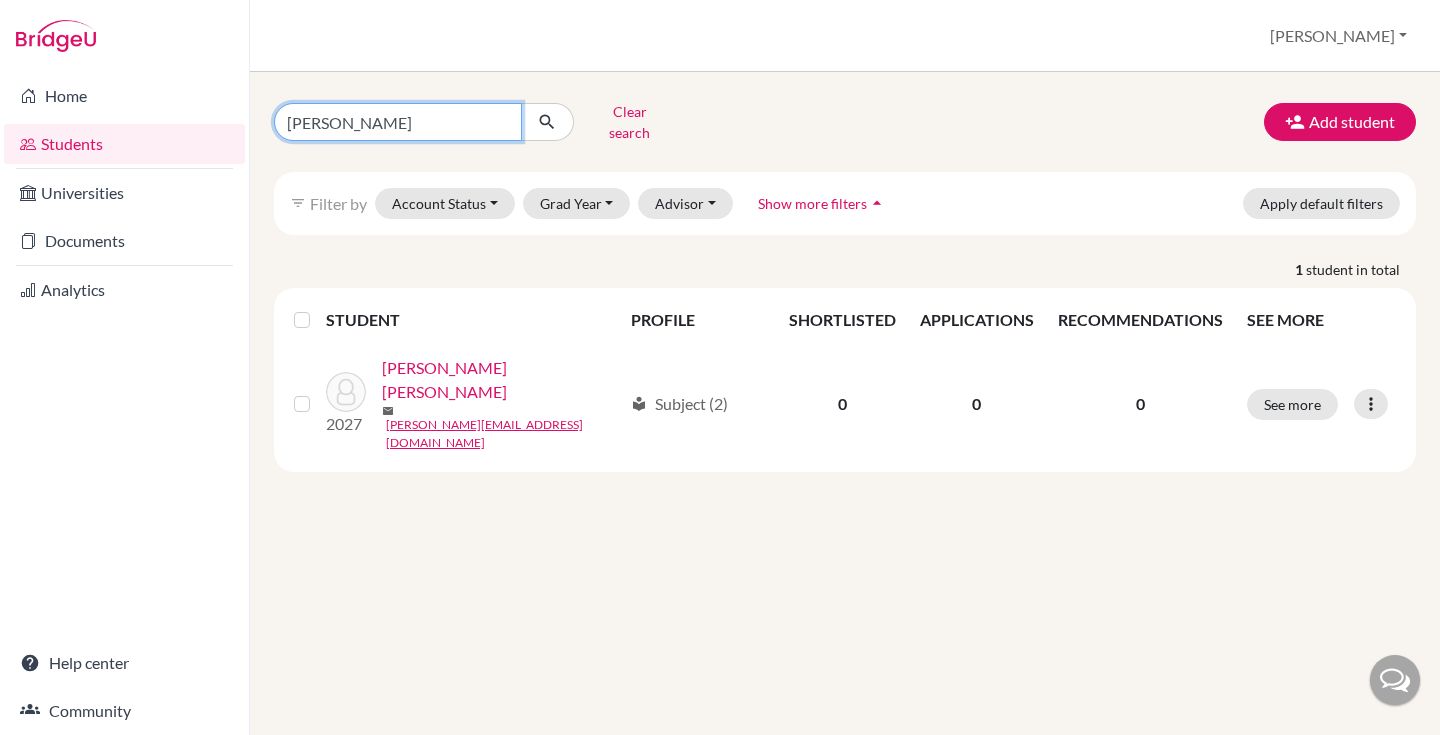 click on "[PERSON_NAME]" at bounding box center (398, 122) 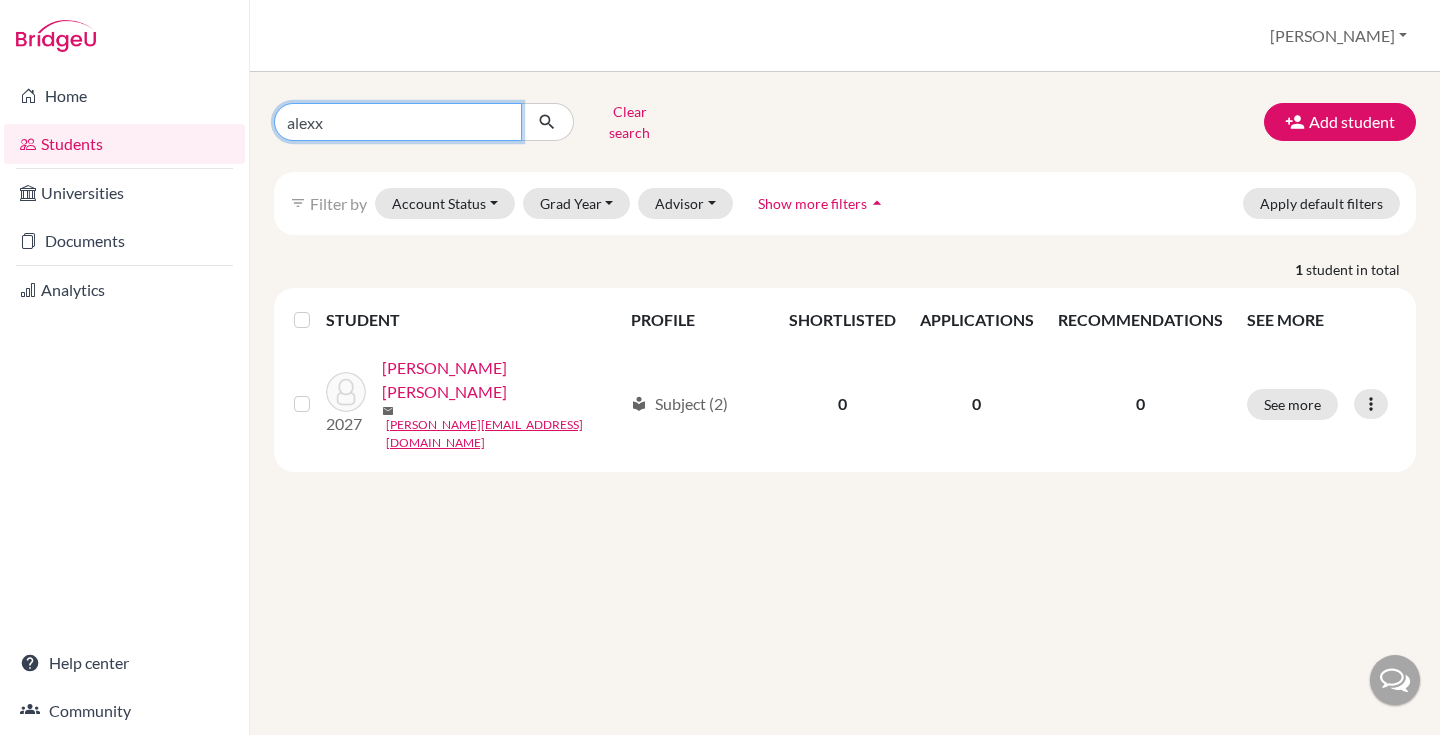 click at bounding box center [547, 122] 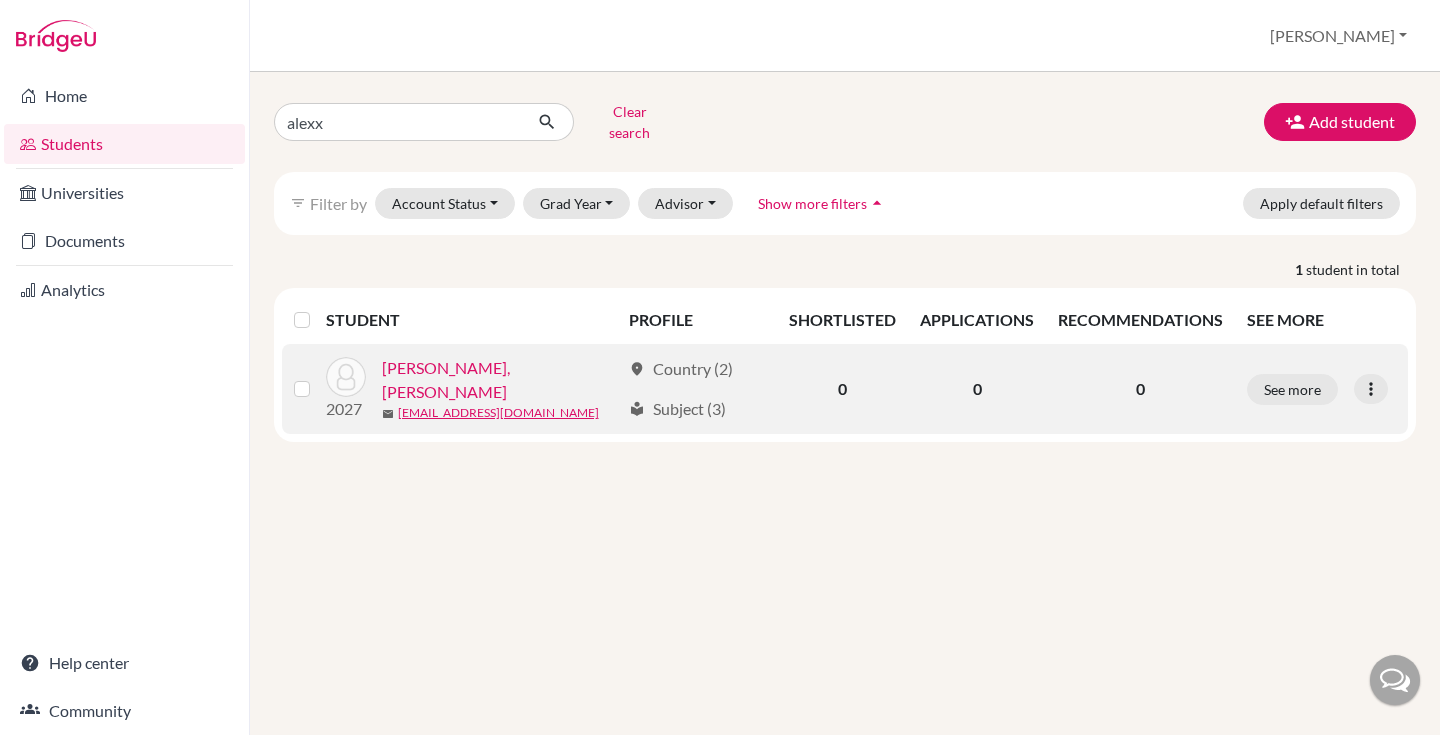 click on "[PERSON_NAME], [PERSON_NAME]" at bounding box center (501, 380) 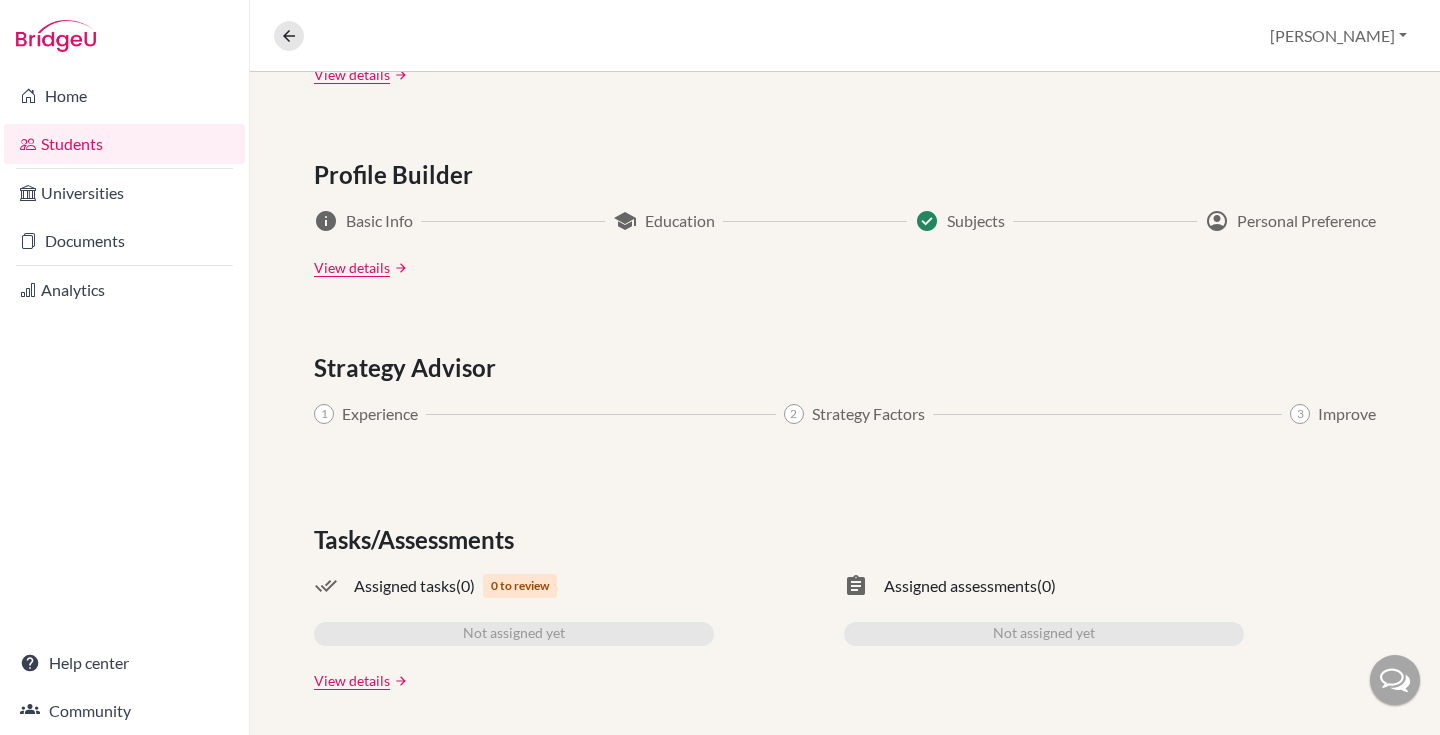 scroll, scrollTop: 1024, scrollLeft: 0, axis: vertical 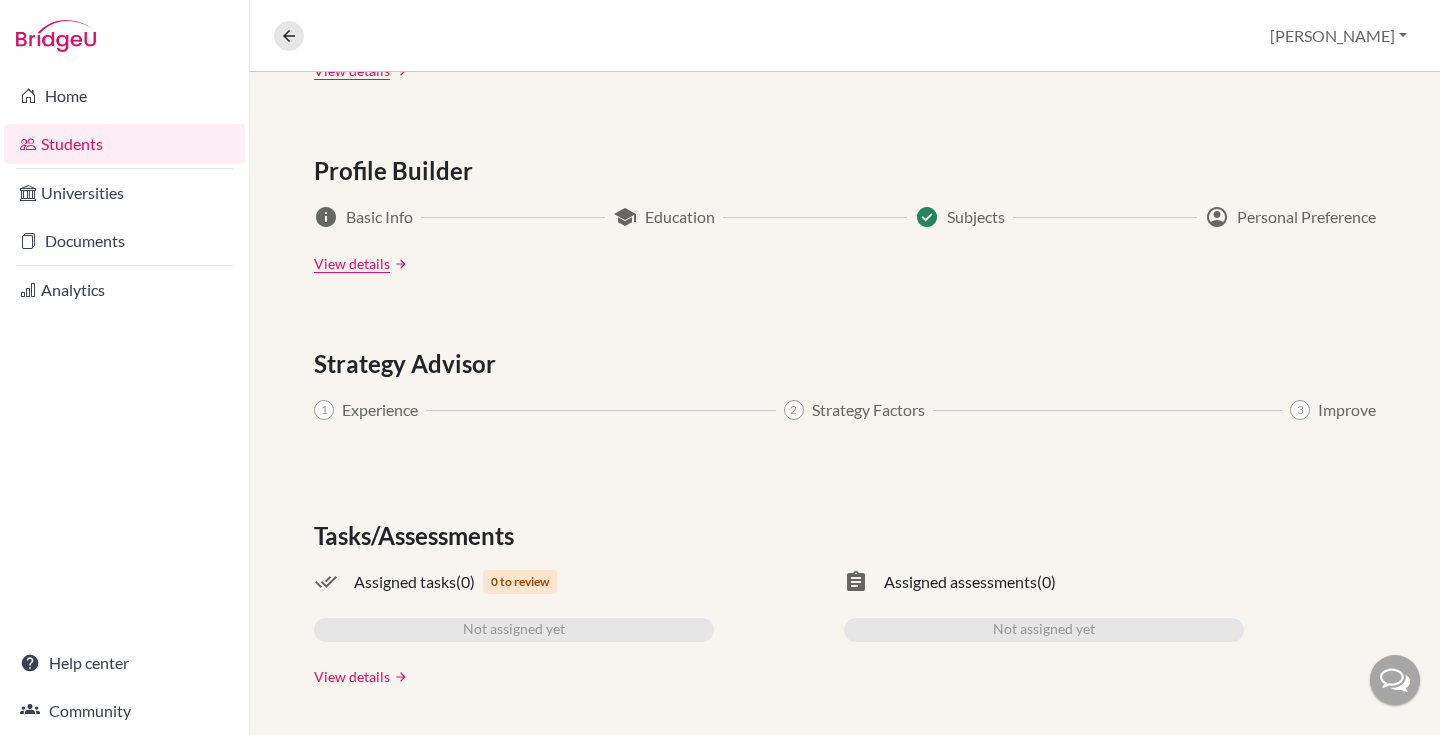 click on "View details" at bounding box center (352, 676) 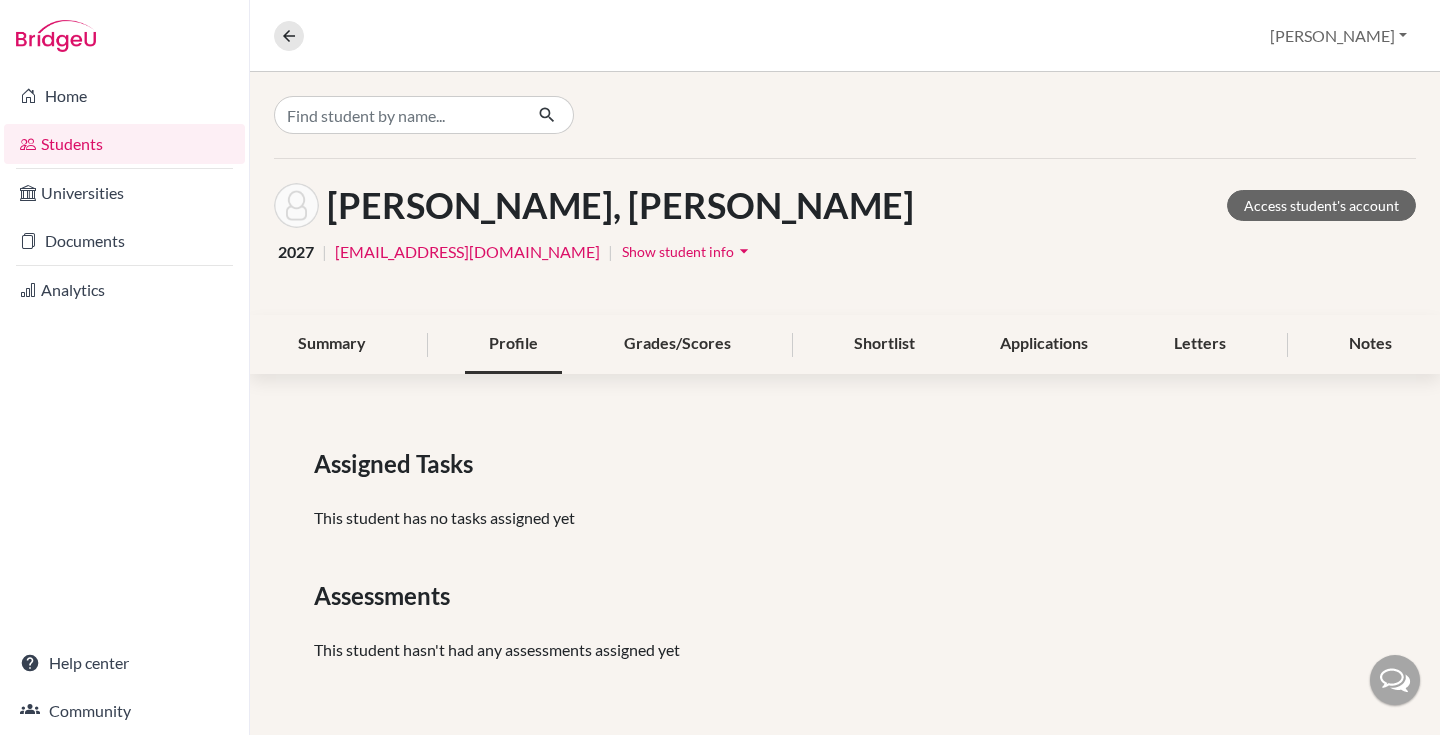 click on "Profile" at bounding box center (513, 344) 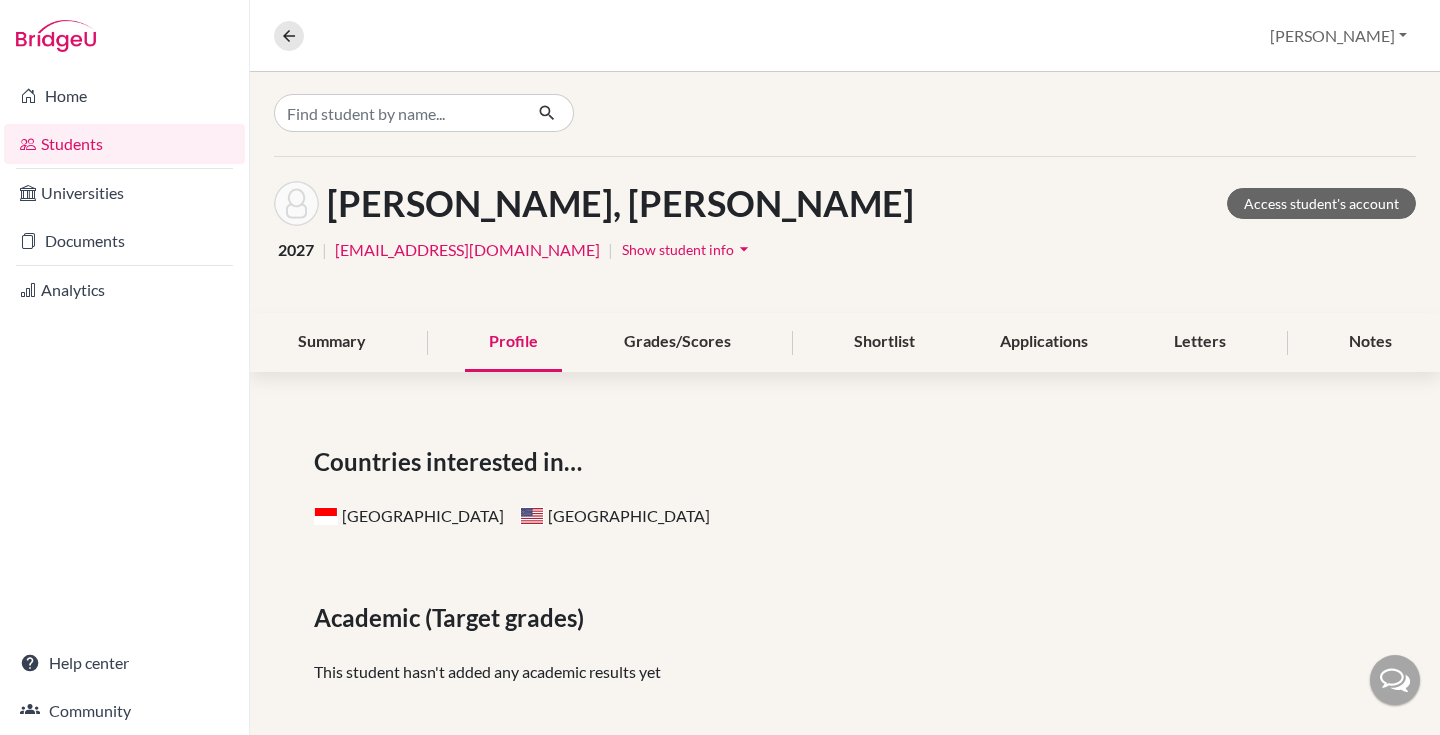 scroll, scrollTop: 1, scrollLeft: 0, axis: vertical 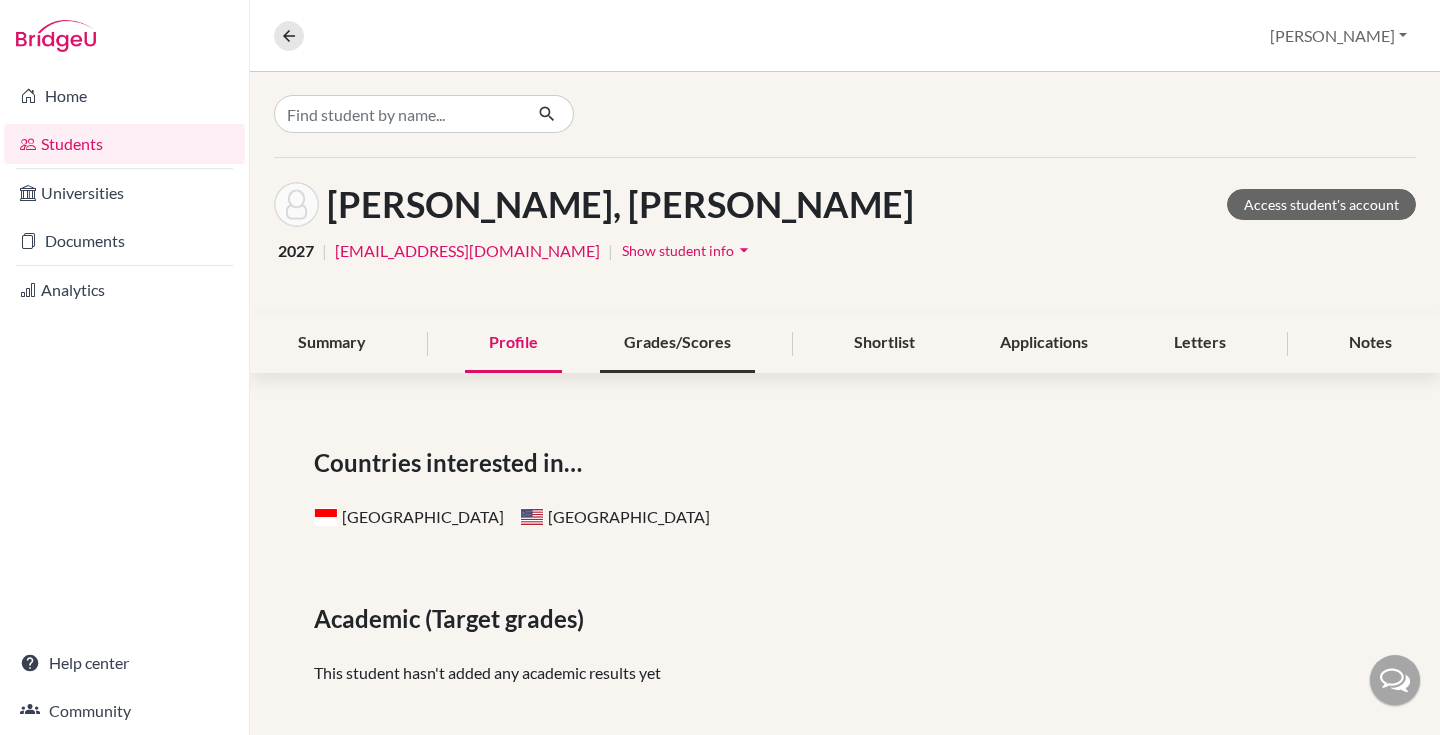 click on "Grades/Scores" at bounding box center [677, 343] 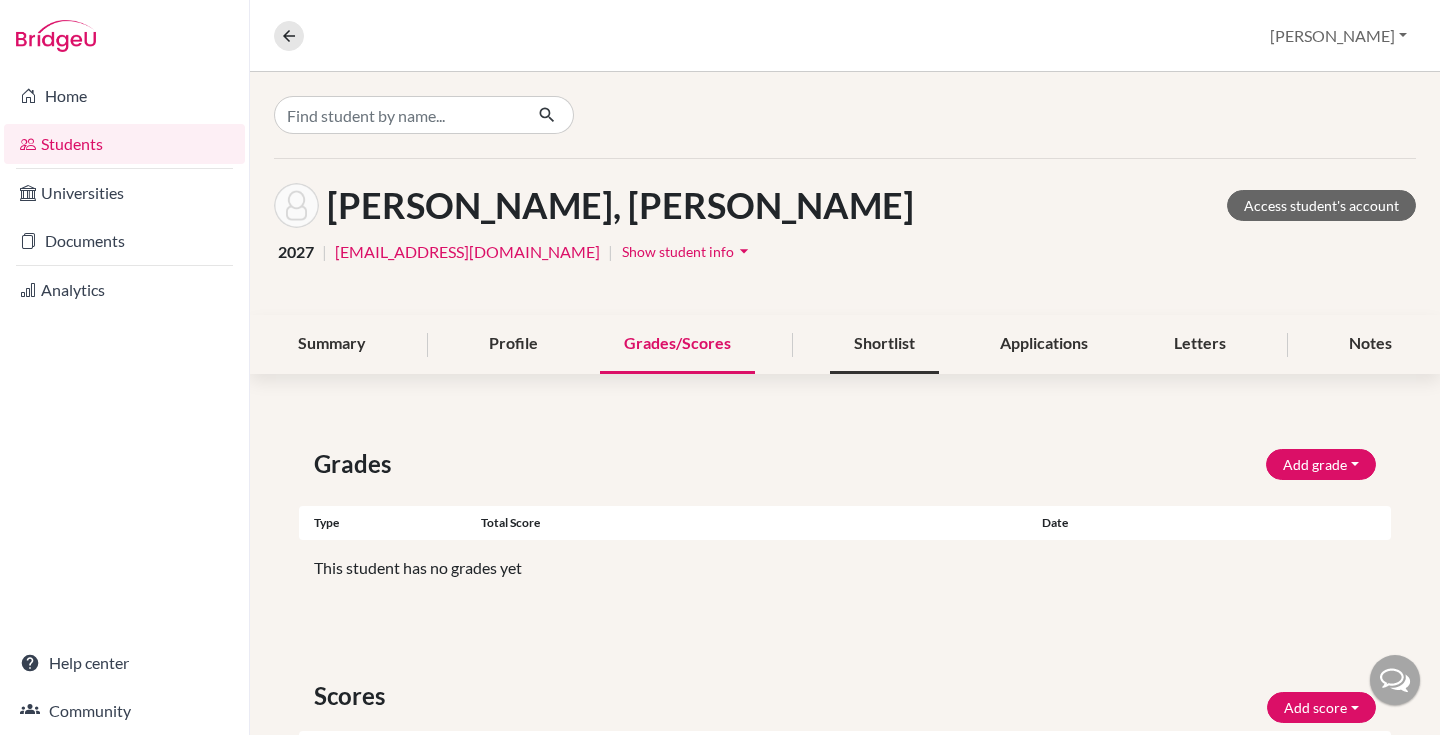 click on "Shortlist" at bounding box center (884, 344) 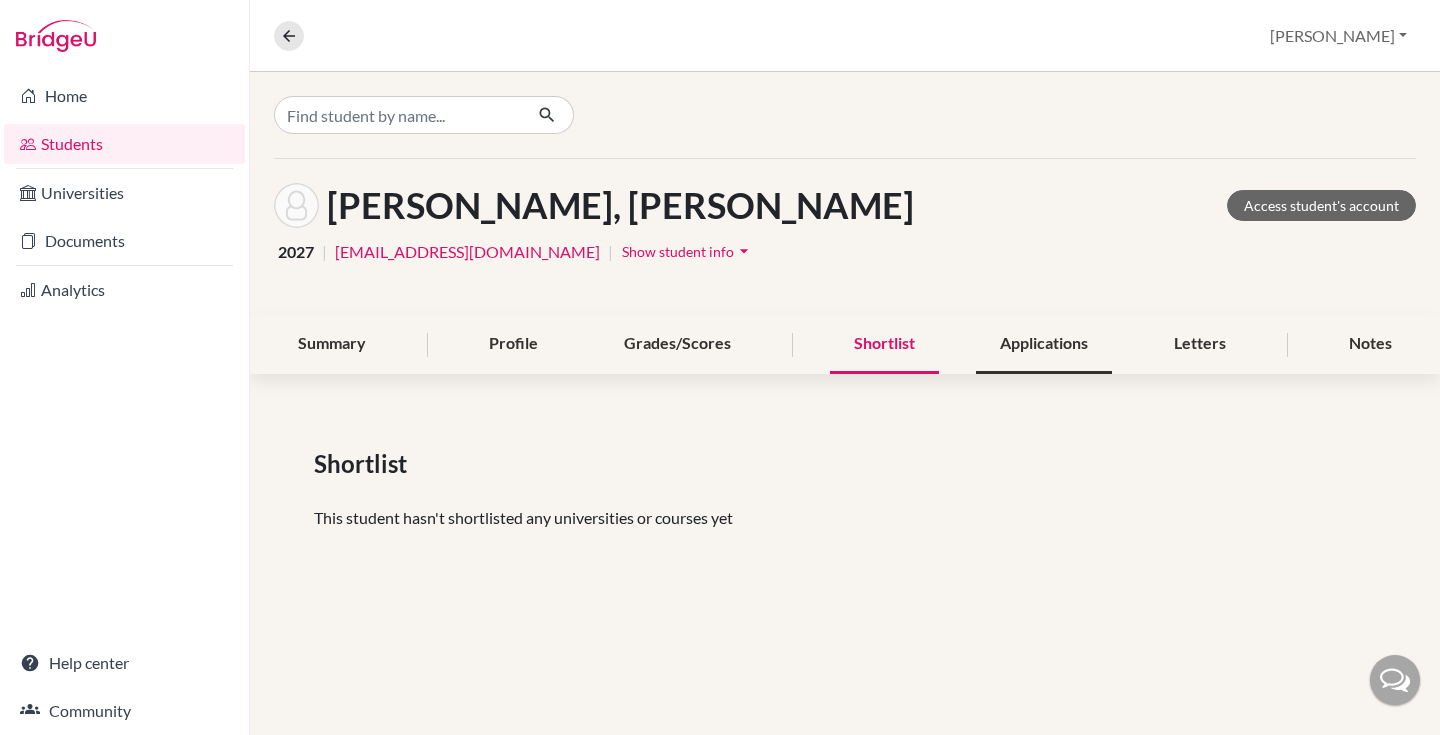 click on "Applications" at bounding box center (1044, 344) 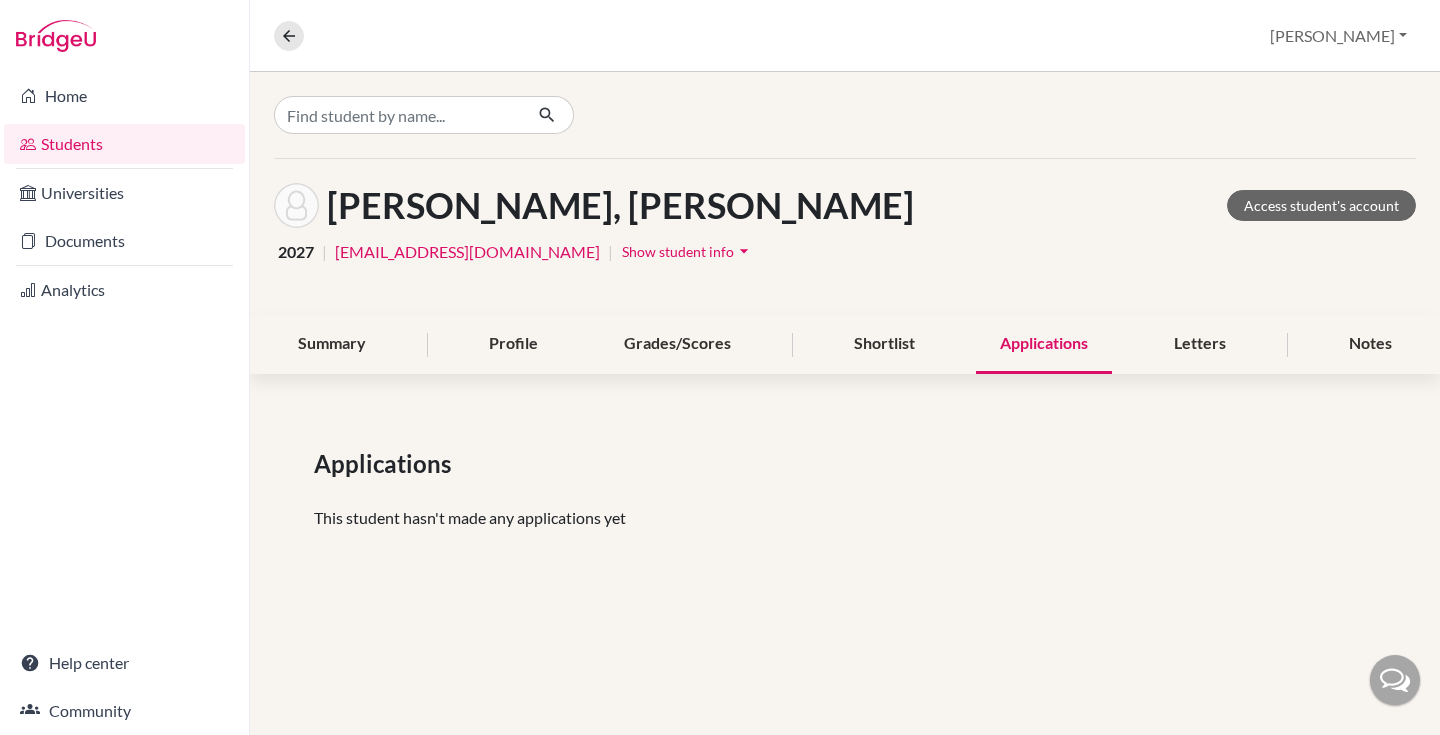 click on "[PERSON_NAME], [PERSON_NAME] Access student's account 2027 | [EMAIL_ADDRESS][DOMAIN_NAME] | Show student info arrow_drop_down Summary Profile Grades/Scores Shortlist Applications Letters Notes Applications This student hasn't made any applications yet" at bounding box center [845, 333] 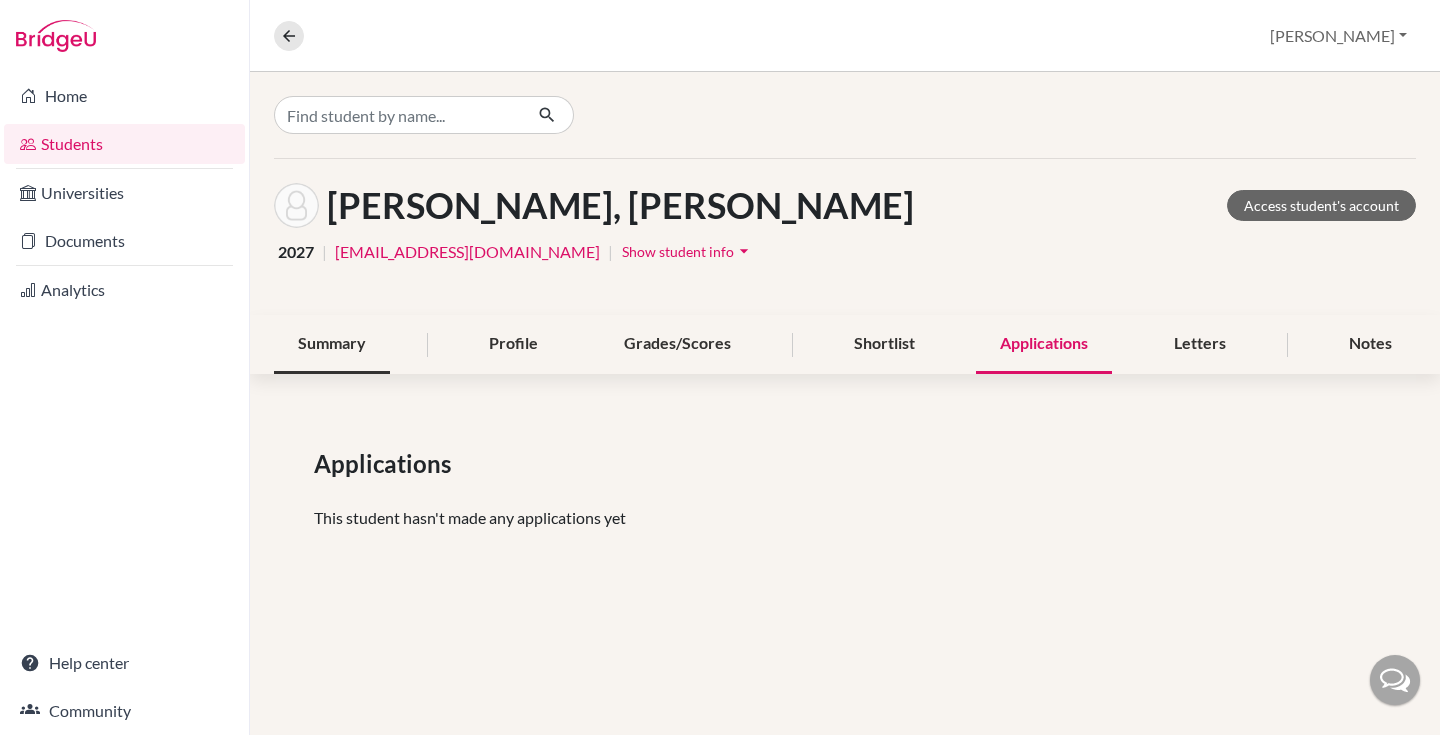 click on "Summary" at bounding box center [332, 344] 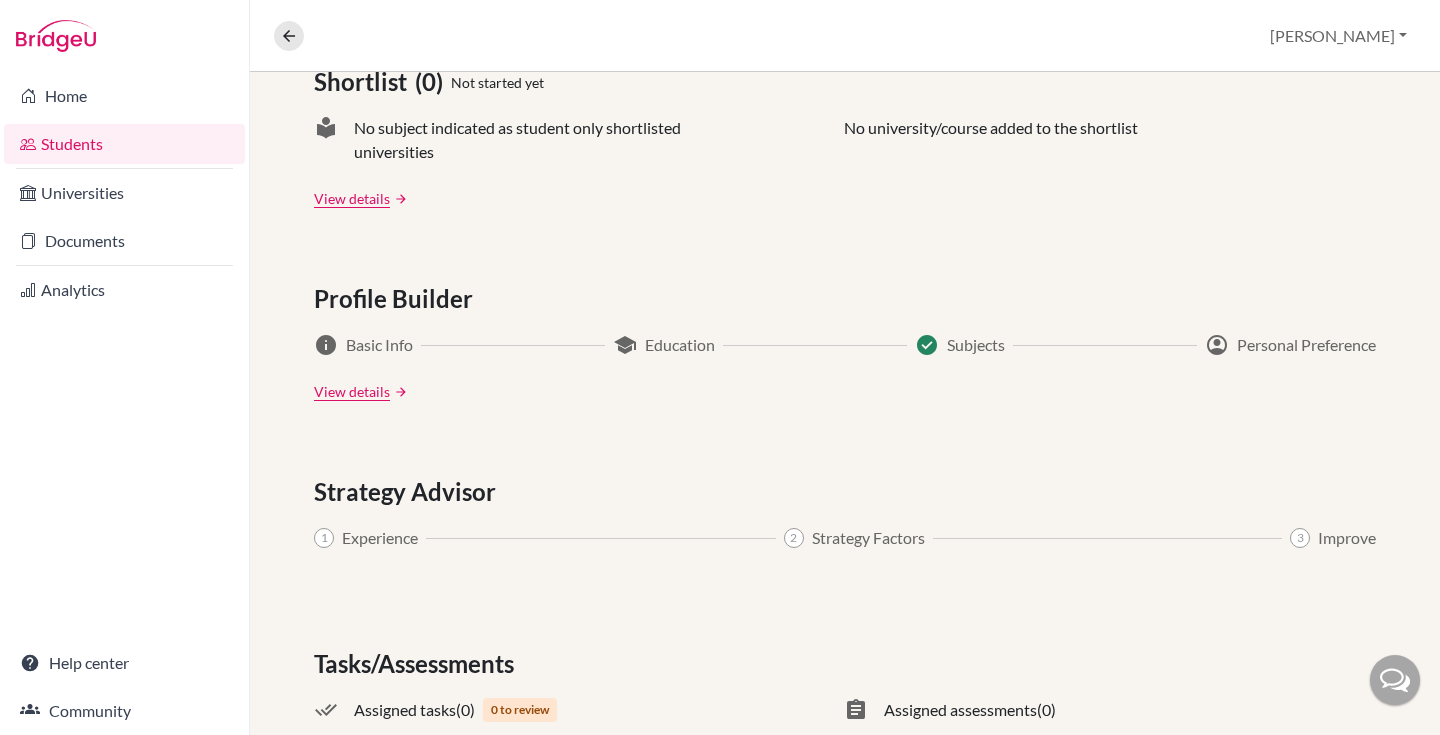 scroll, scrollTop: 1024, scrollLeft: 0, axis: vertical 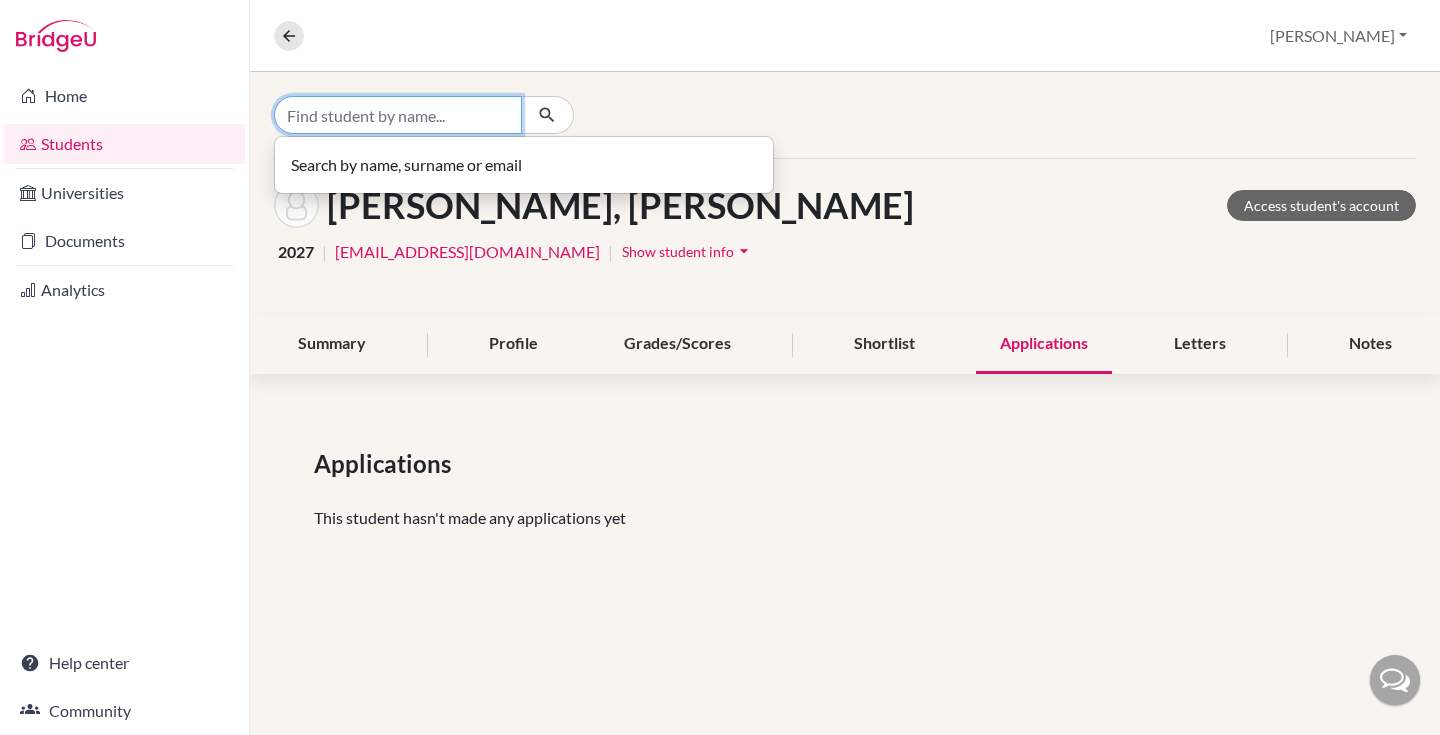 click at bounding box center [398, 115] 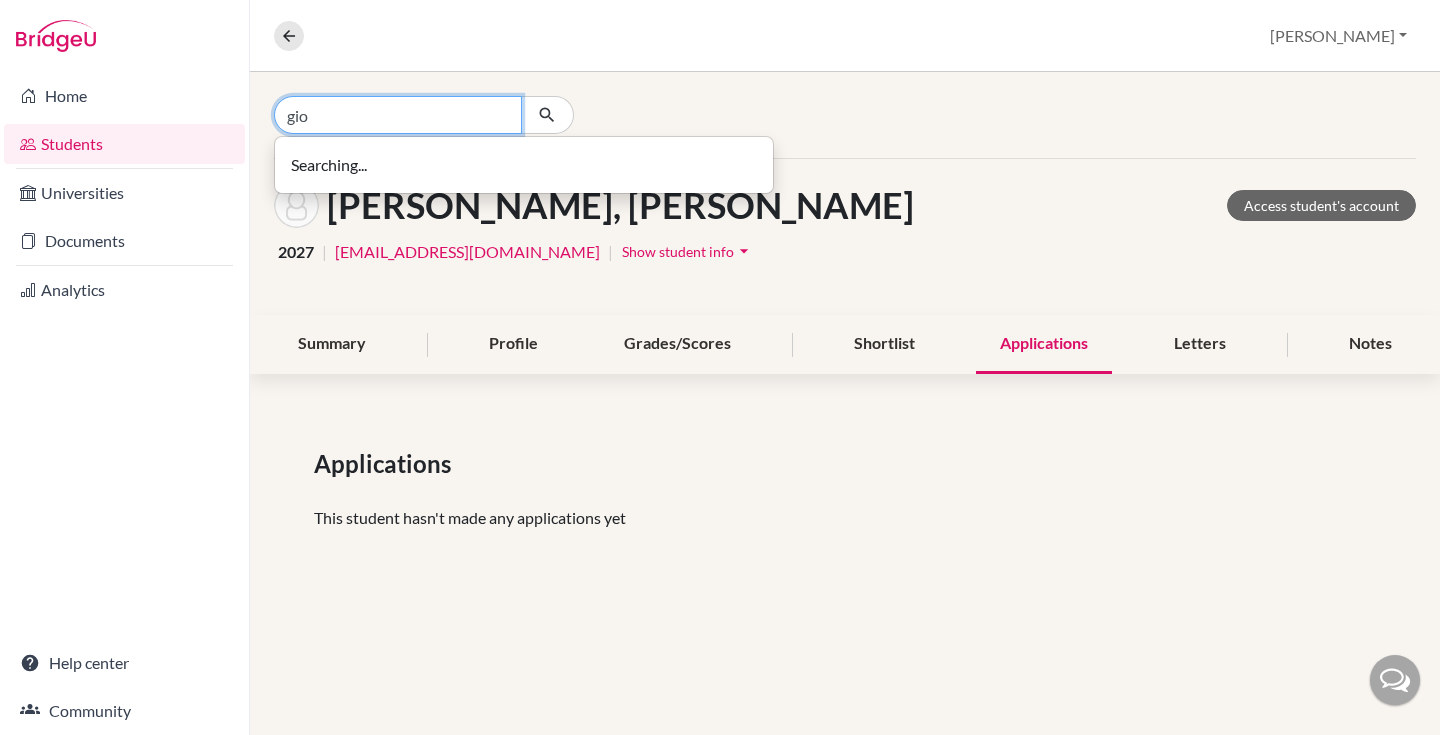 type on "gio" 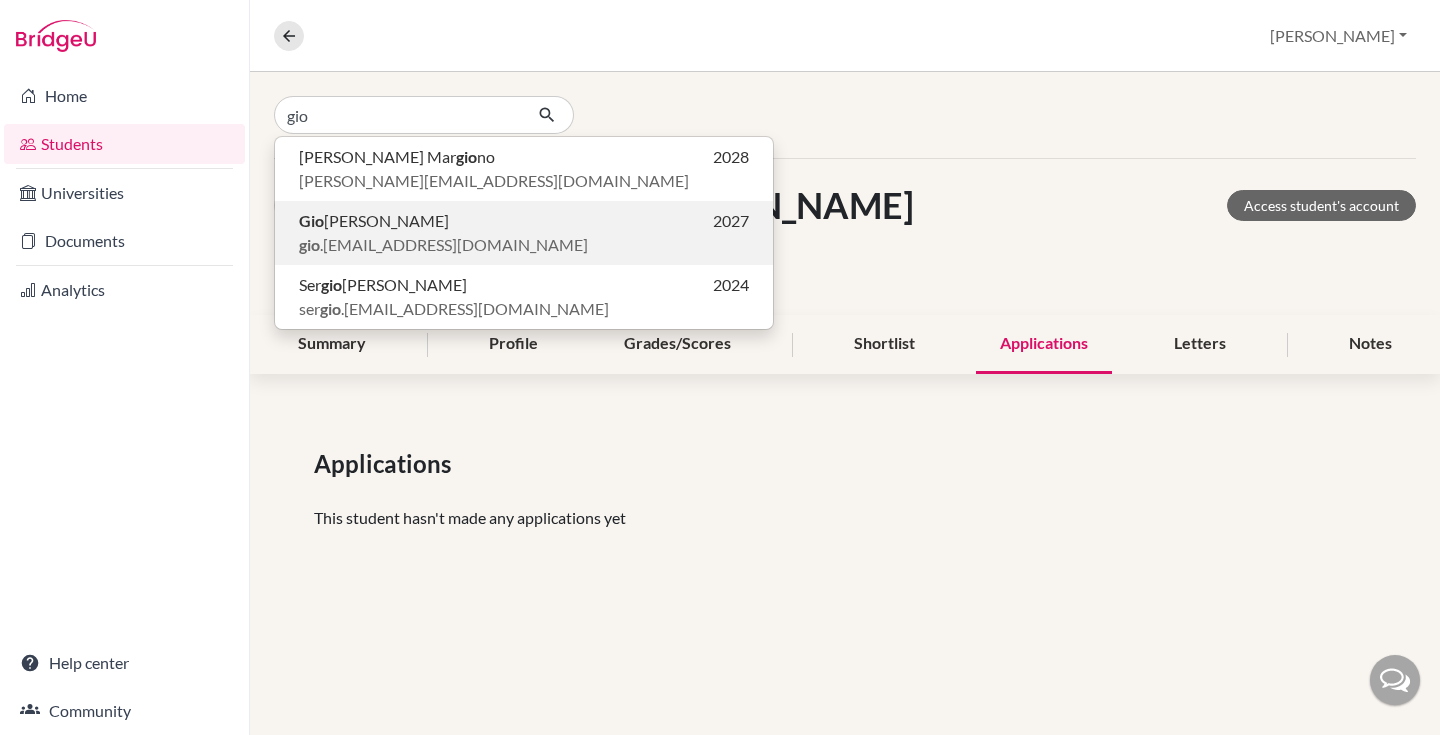 click on "gio .[EMAIL_ADDRESS][DOMAIN_NAME]" at bounding box center [524, 245] 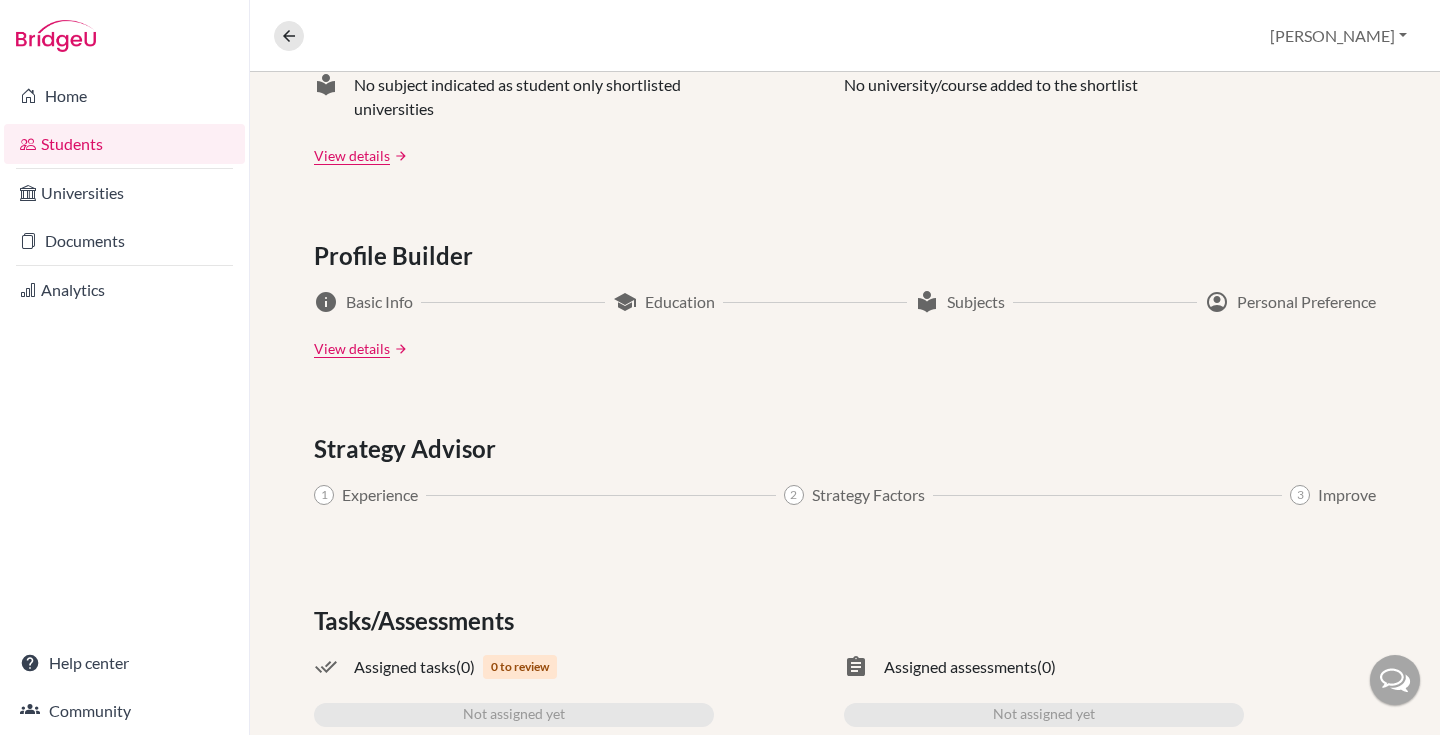 scroll, scrollTop: 1024, scrollLeft: 0, axis: vertical 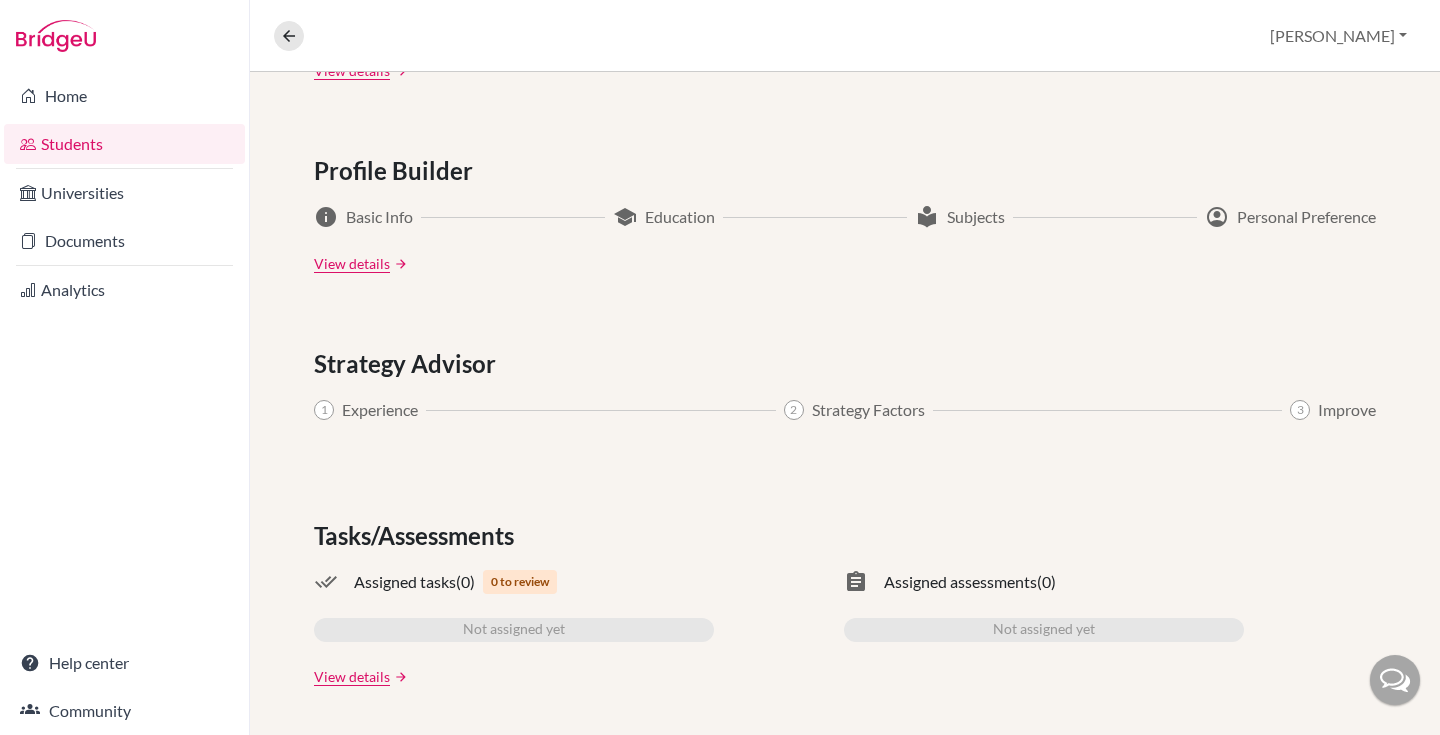 click on "0 to review" at bounding box center [520, 582] 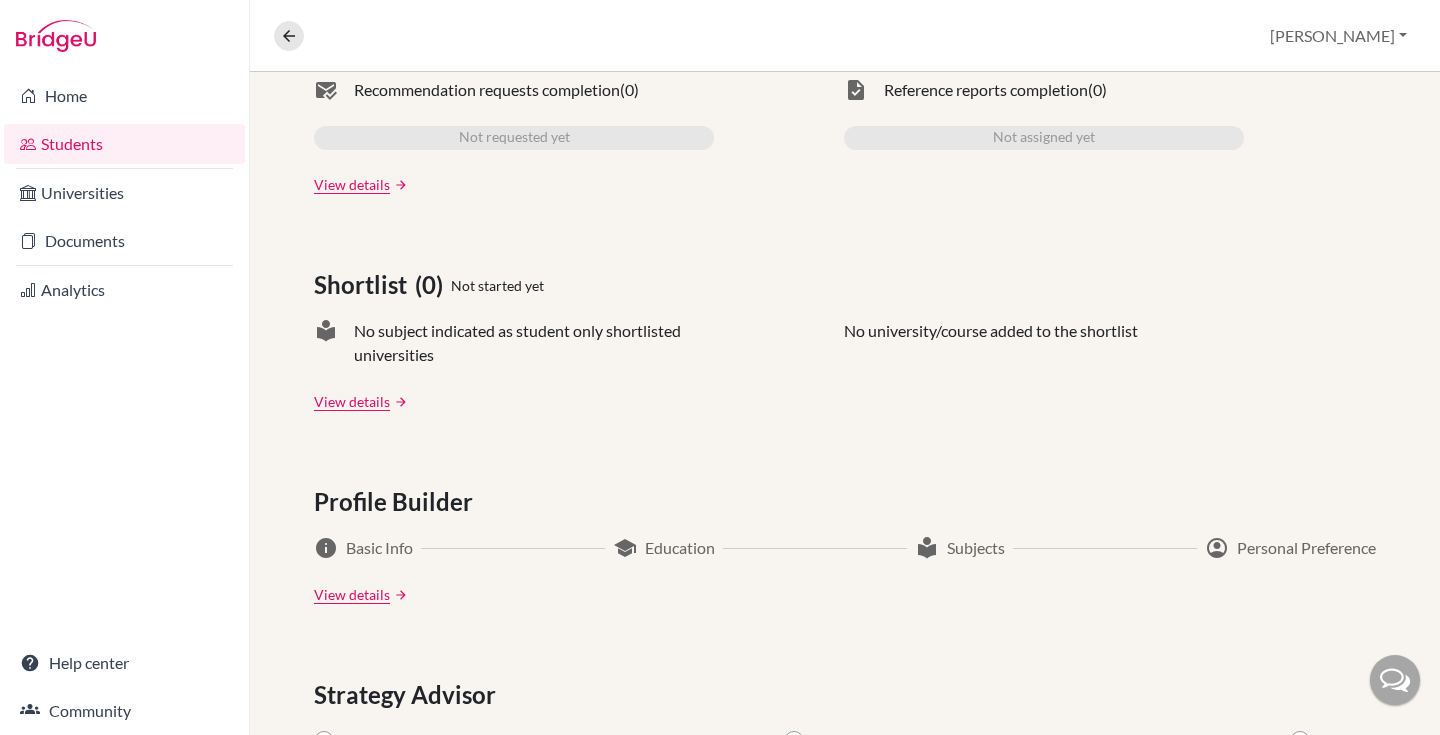 scroll, scrollTop: 0, scrollLeft: 0, axis: both 